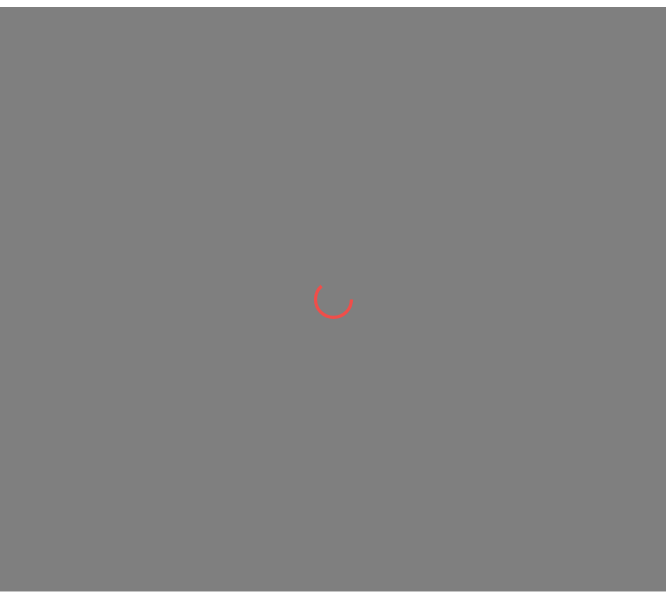 scroll, scrollTop: 0, scrollLeft: 0, axis: both 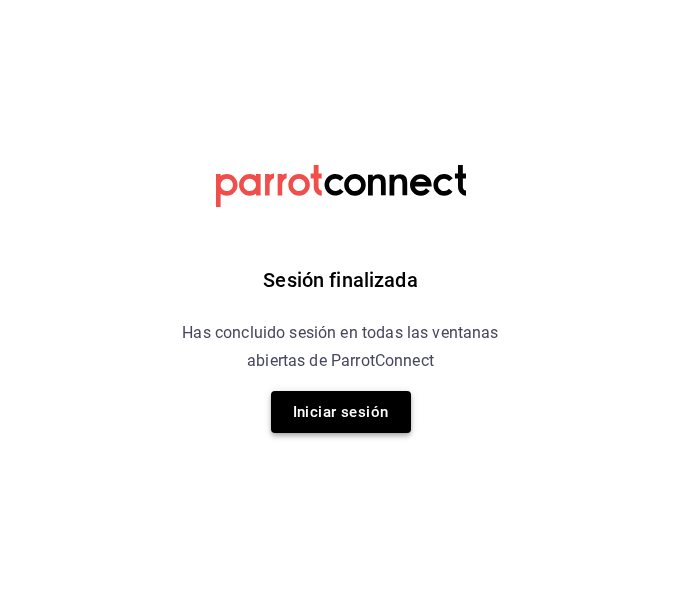 click on "Iniciar sesión" at bounding box center [341, 412] 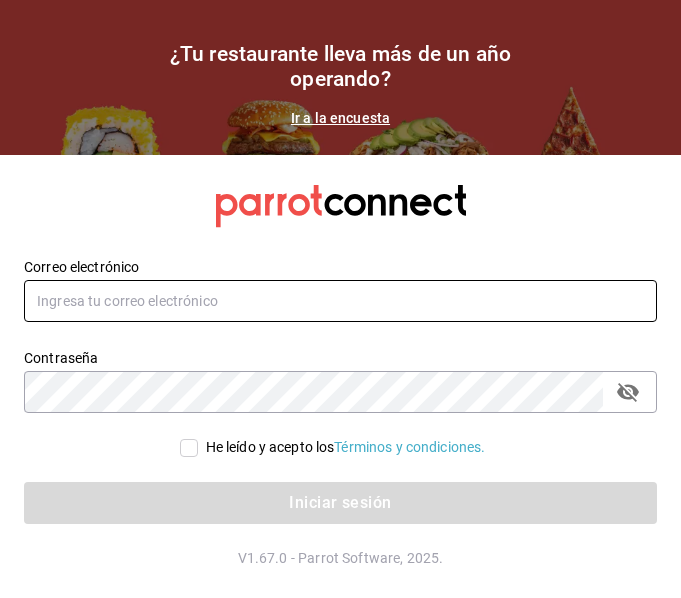 type on "[EMAIL]" 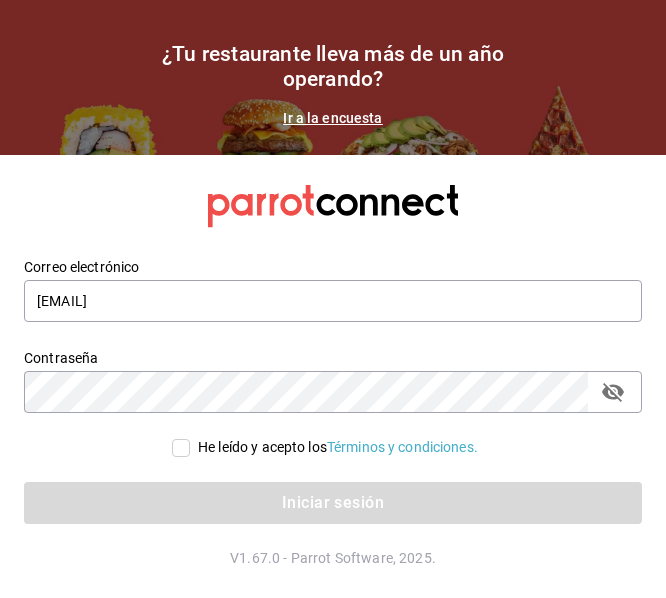 click on "He leído y acepto los  Términos y condiciones." at bounding box center [338, 447] 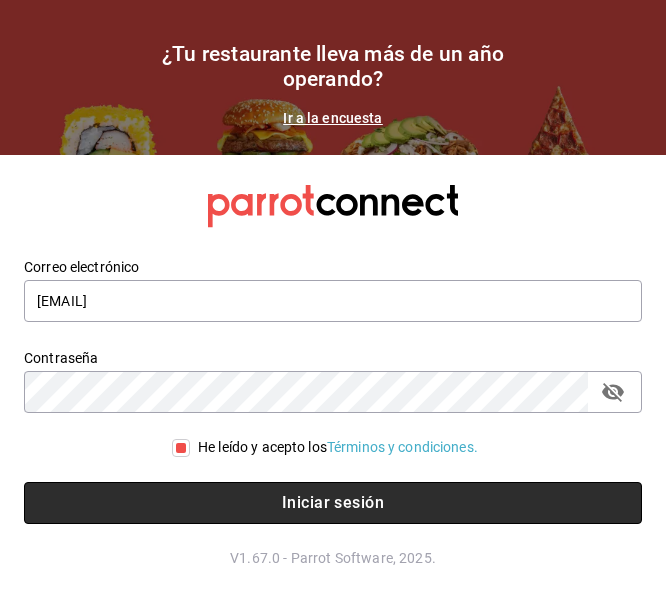 click on "Iniciar sesión" at bounding box center [333, 503] 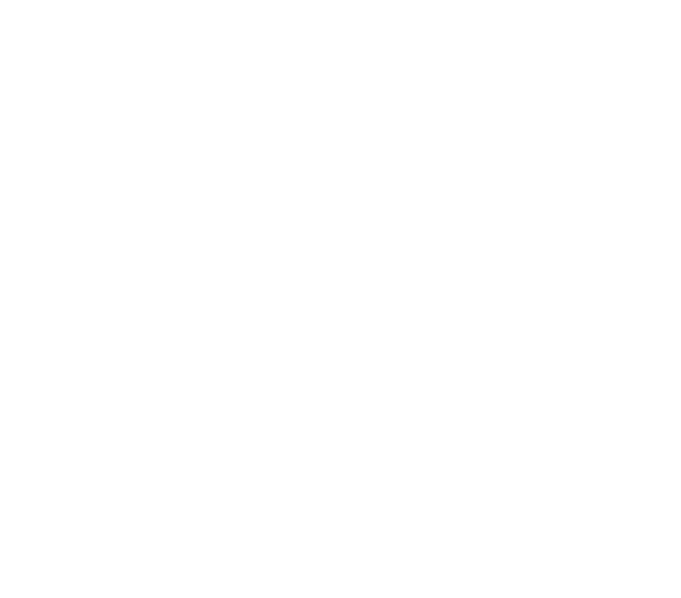 scroll, scrollTop: 0, scrollLeft: 0, axis: both 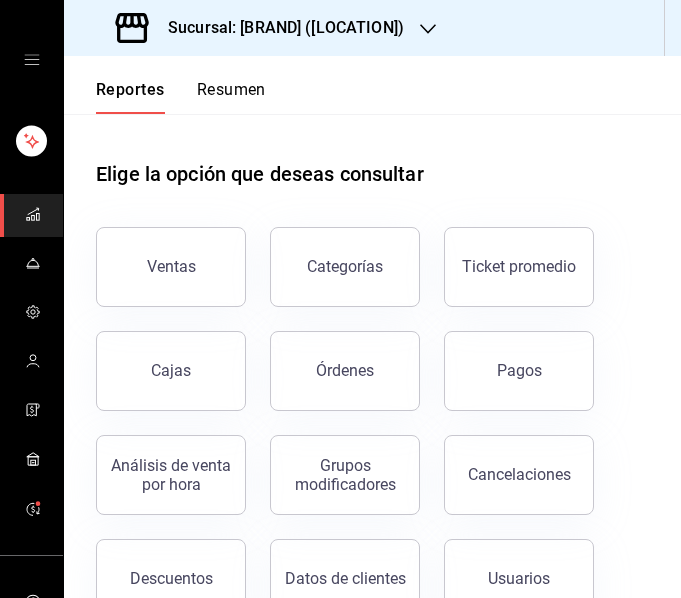 click on "Sucursal: [BRAND] ([LOCATION])" at bounding box center [278, 28] 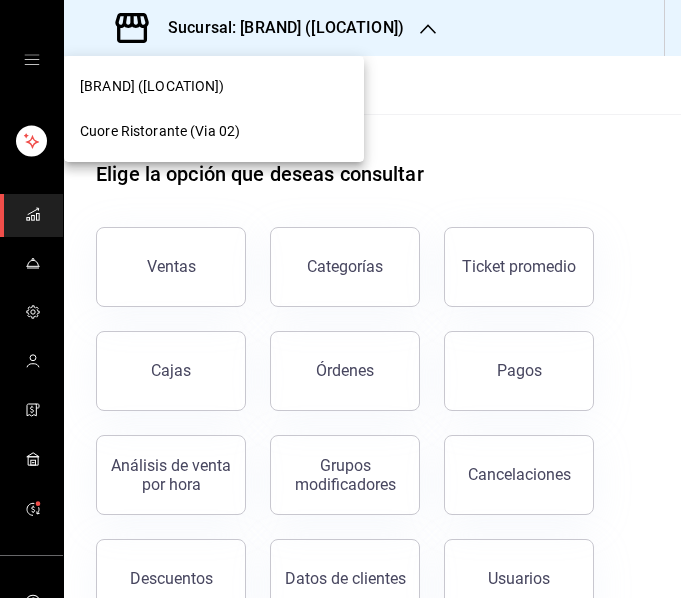 click on "Cuore Ristorante (Via 02)" at bounding box center [214, 131] 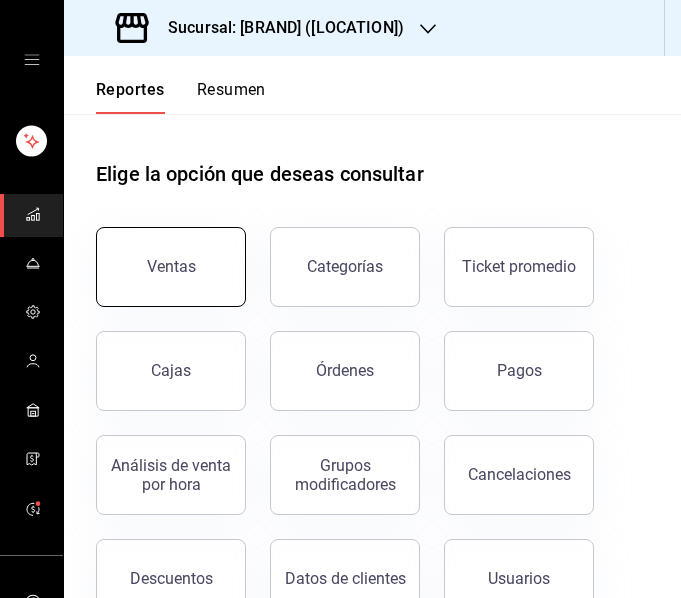 click on "Ventas" at bounding box center [171, 267] 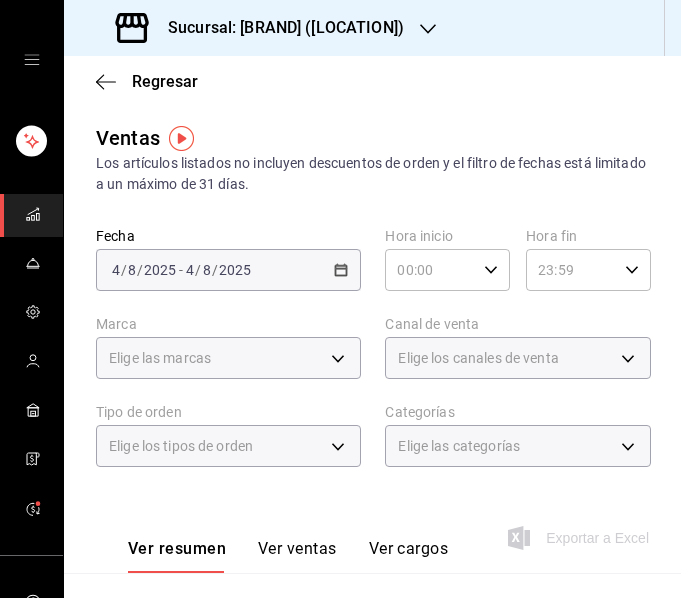 click on "2025-08-04 4 / 8 / 2025 - 2025-08-04 4 / 8 / 2025" at bounding box center (228, 270) 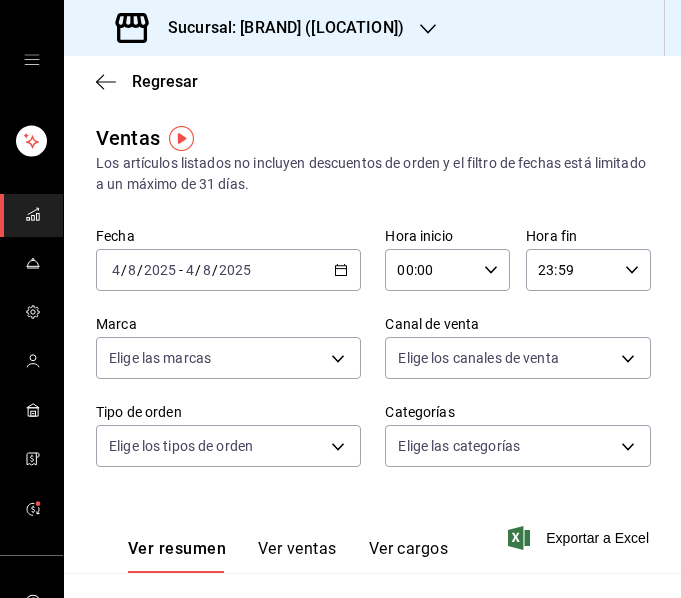 click 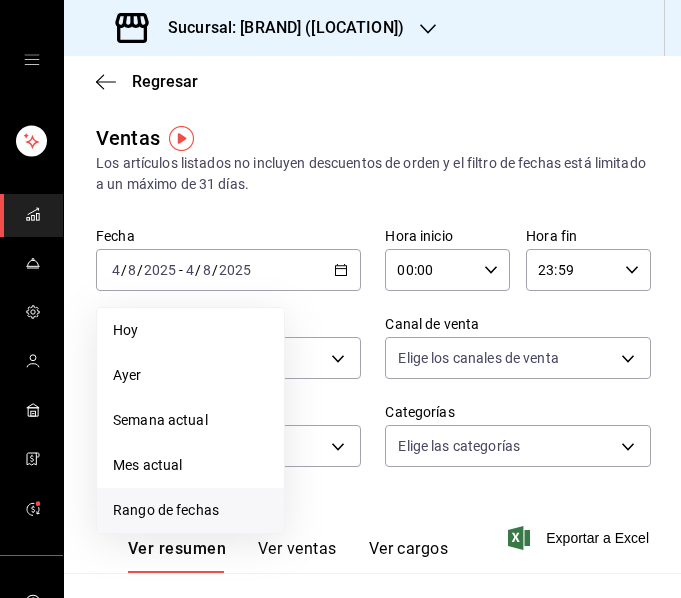 click on "Rango de fechas" at bounding box center [190, 510] 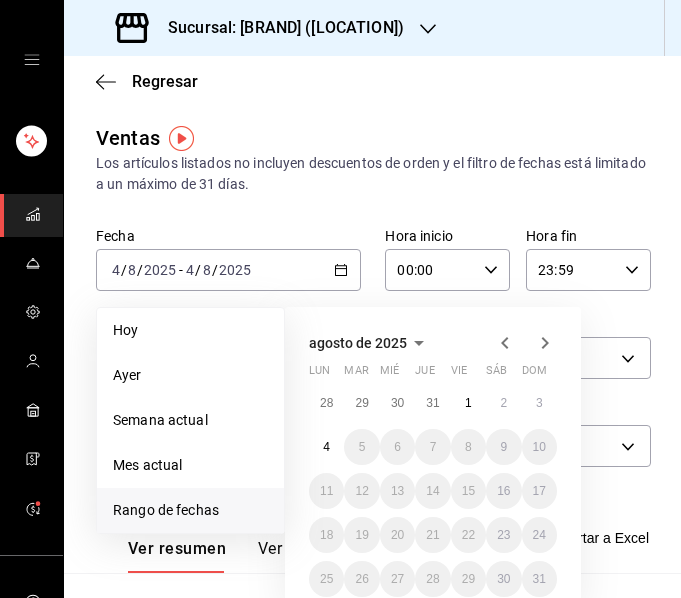 click 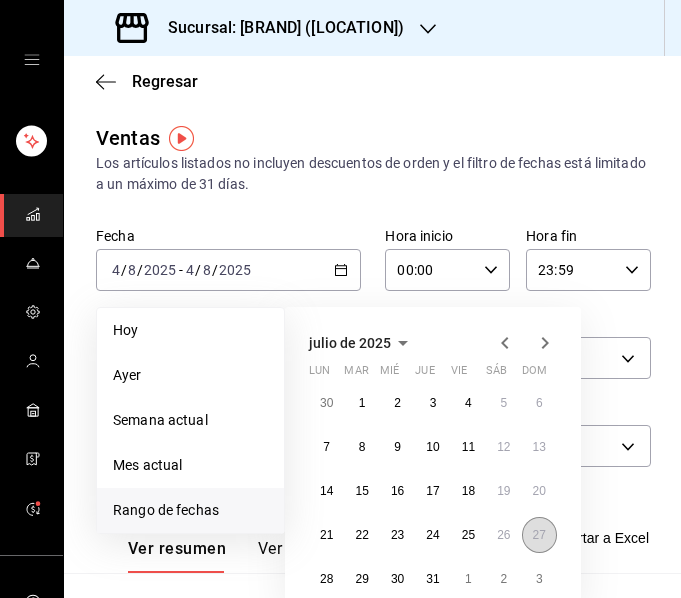 click on "27" at bounding box center [539, 535] 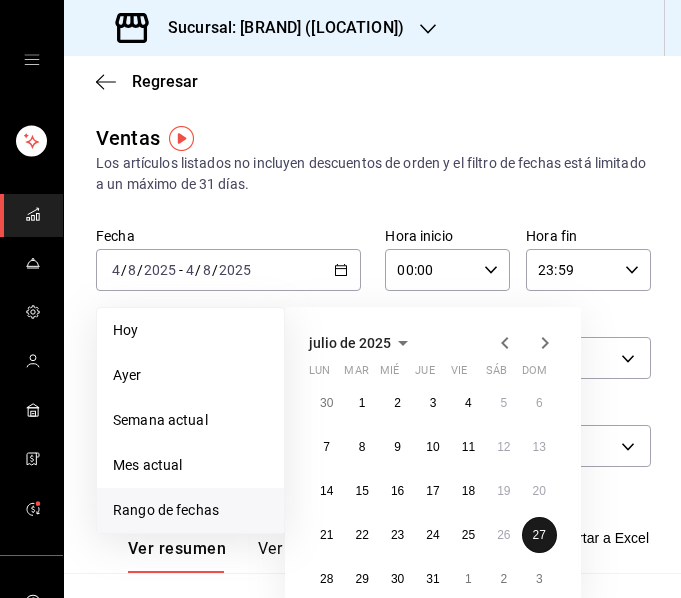 click on "27" at bounding box center (539, 535) 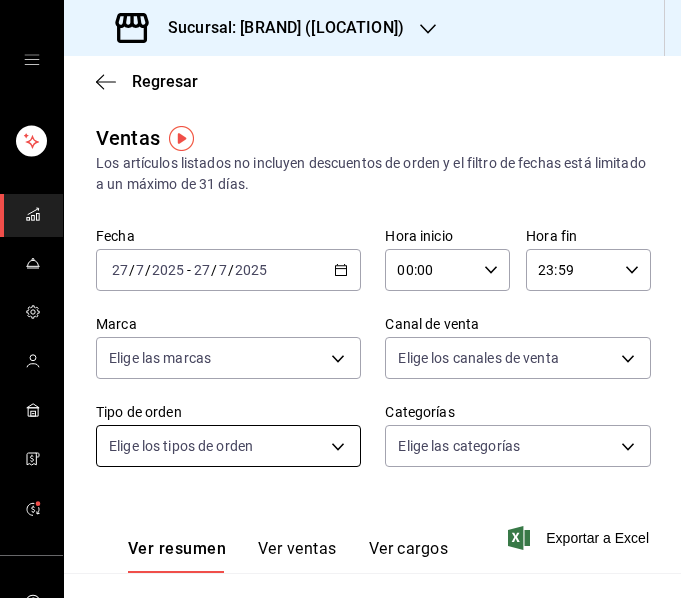 click on "Sucursal: [BRAND] ([LOCATION]) Regresar Ventas Los artículos listados no incluyen descuentos de orden y el filtro de fechas está limitado a un máximo de 31 días. Fecha [DATE] [DATE] - [DATE] [DATE] Hora inicio 00:00 Hora inicio Hora fin 23:59 Hora fin Marca Elige las marcas Canal de venta Elige los canales de venta Tipo de orden Elige los tipos de orden Categorías Elige las categorías Ver resumen Ver ventas Ver cargos Exportar a Excel Resumen Total artículos Da clic en la fila para ver el detalle por tipo de artículo + $18,295.00 Cargos por servicio + $0.00 Venta bruta = $18,295.00 Descuentos totales - $716.00 Certificados de regalo - $0.00 Venta total = $17,579.00 Impuestos - $2,424.69 Venta neta = $15,154.31 GANA 1 MES GRATIS EN TU SUSCRIPCIÓN AQUÍ Ver video tutorial Ir a video Visitar centro de ayuda ([PHONE]) [EMAIL] Visitar centro de ayuda ([PHONE]) [EMAIL]" at bounding box center (340, 299) 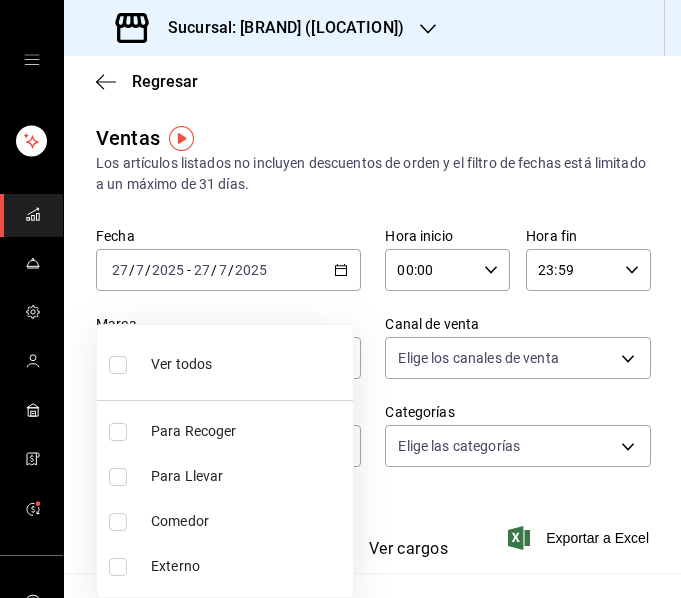 click on "Comedor" at bounding box center [248, 521] 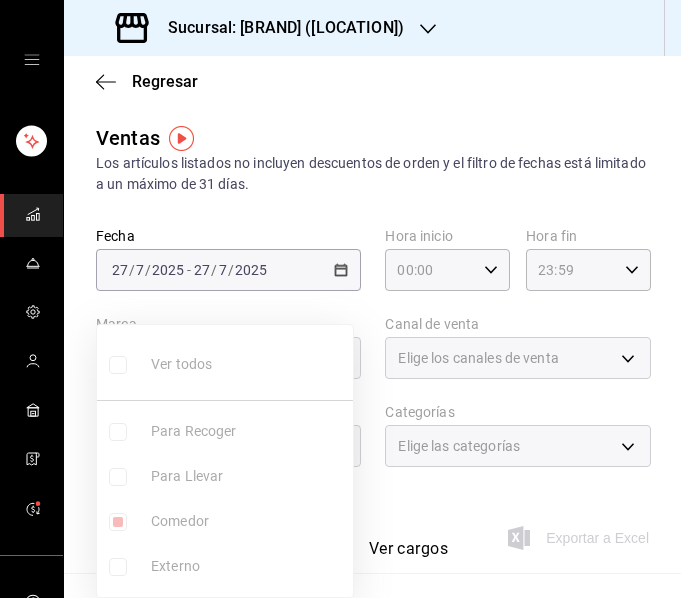 click at bounding box center (340, 299) 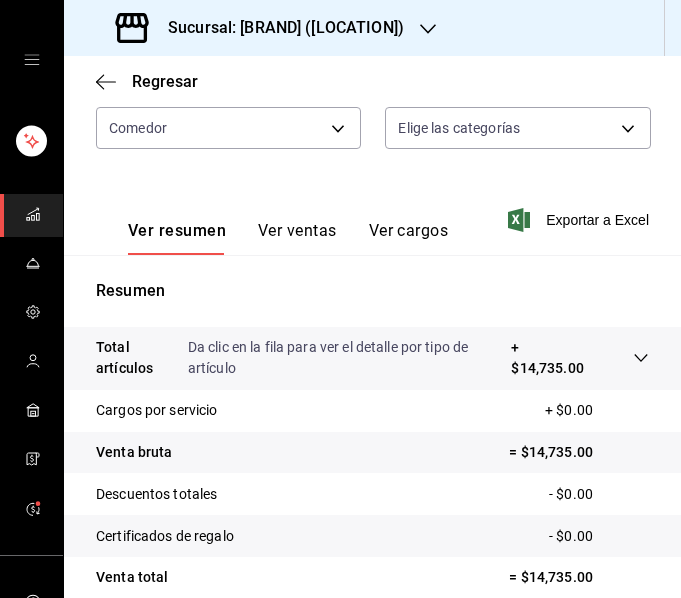 scroll, scrollTop: 490, scrollLeft: 0, axis: vertical 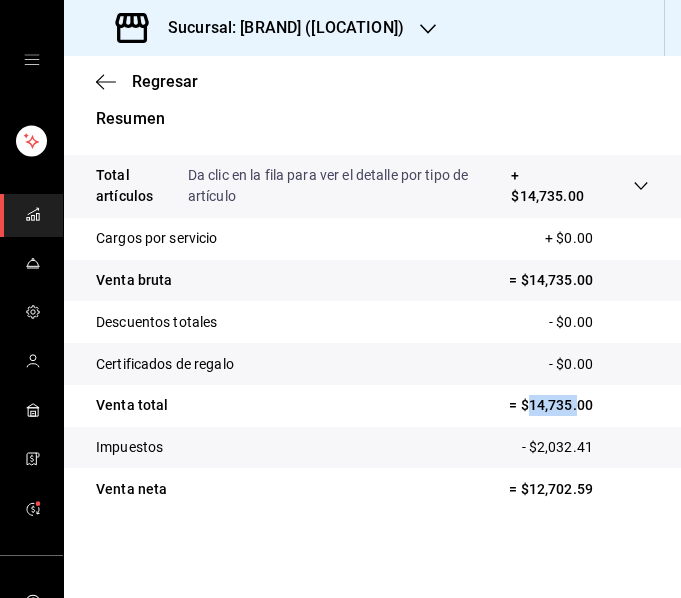 drag, startPoint x: 514, startPoint y: 409, endPoint x: 564, endPoint y: 405, distance: 50.159744 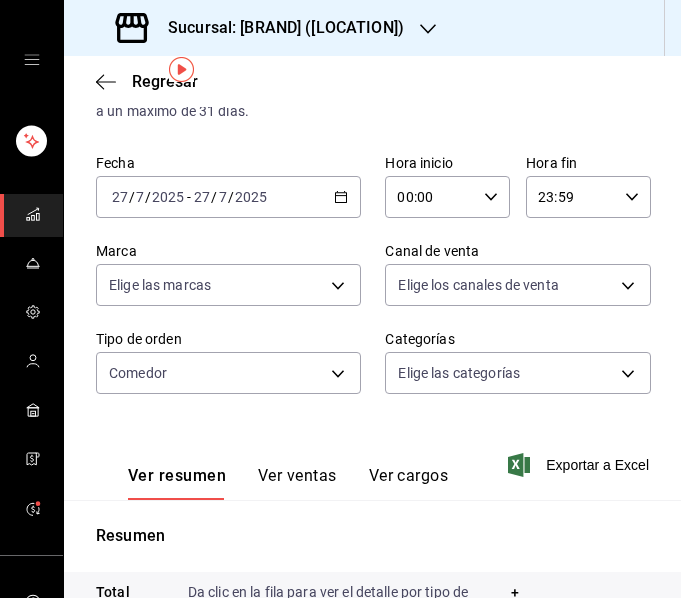 scroll, scrollTop: 65, scrollLeft: 0, axis: vertical 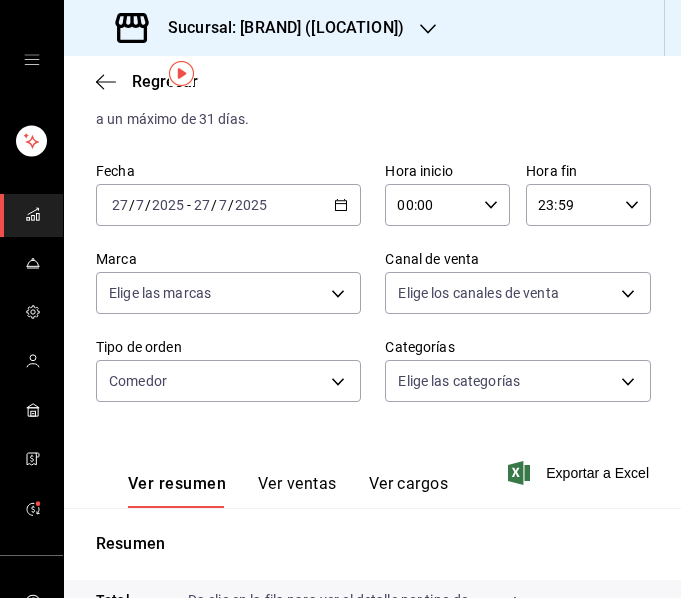 click 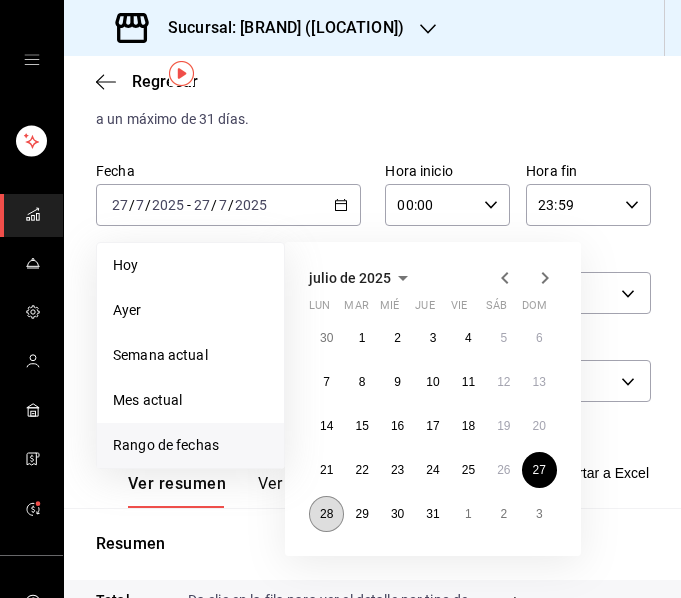 click on "28" at bounding box center (326, 514) 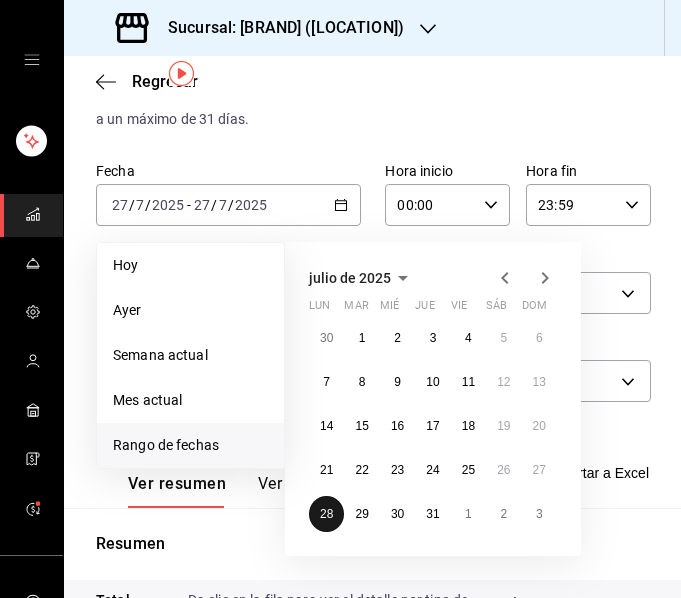 click on "28" at bounding box center [326, 514] 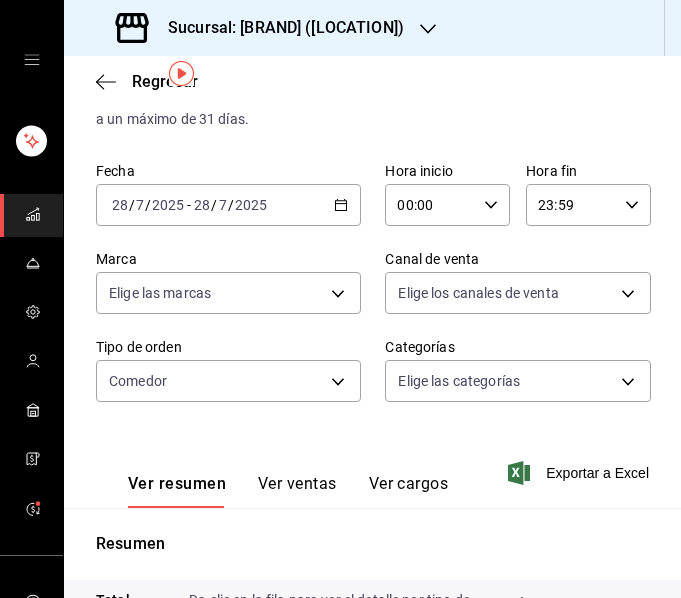 click on "Ver resumen Ver ventas Ver cargos Exportar a Excel" at bounding box center [372, 467] 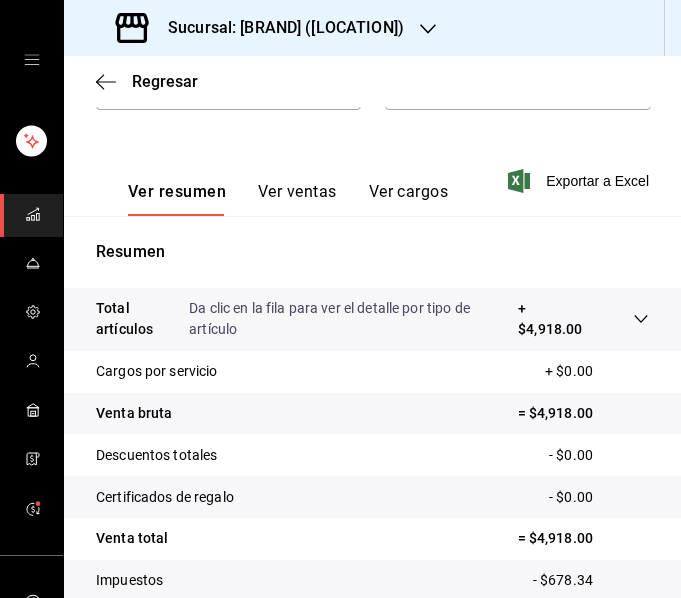 scroll, scrollTop: 380, scrollLeft: 0, axis: vertical 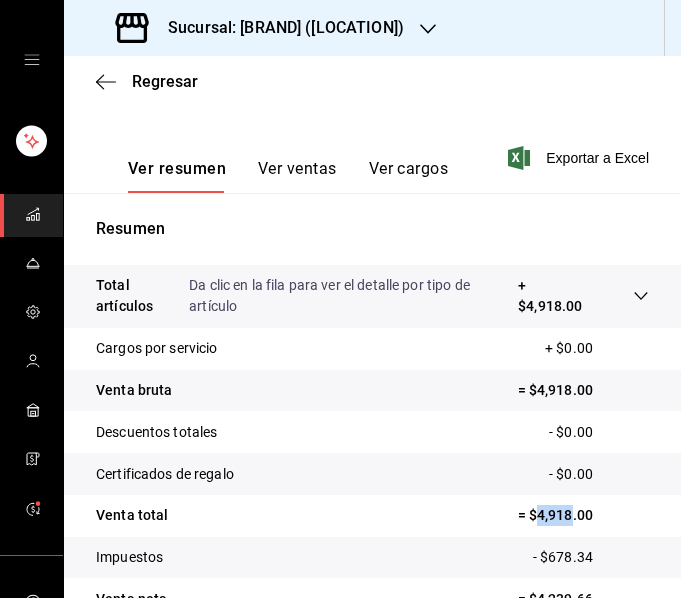 drag, startPoint x: 521, startPoint y: 519, endPoint x: 558, endPoint y: 513, distance: 37.48333 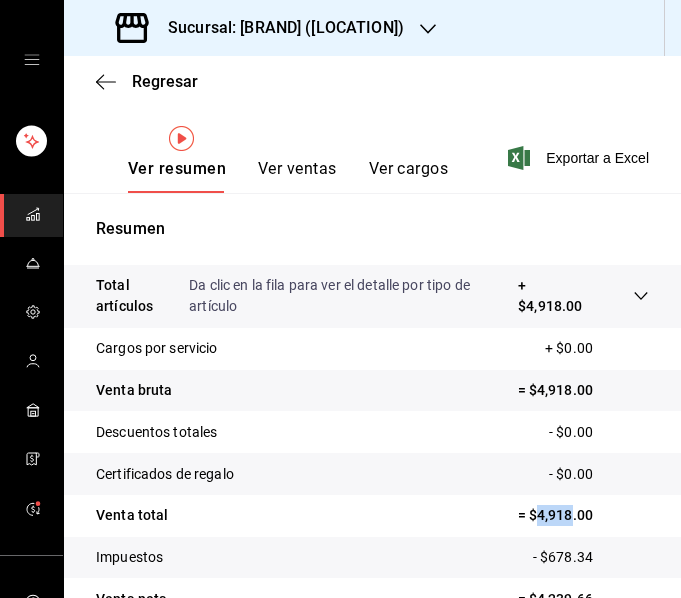 scroll, scrollTop: 0, scrollLeft: 0, axis: both 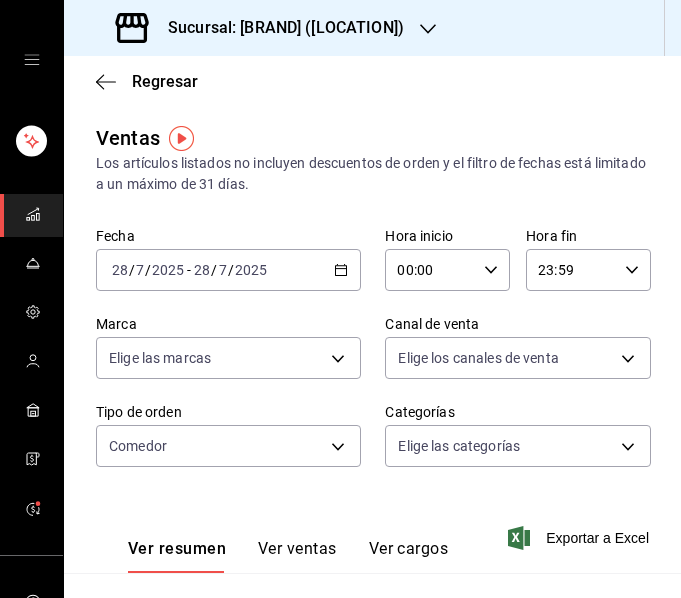 click on "2025-07-28 28 / 7 / 2025 - 2025-07-28 28 / 7 / 2025" at bounding box center [228, 270] 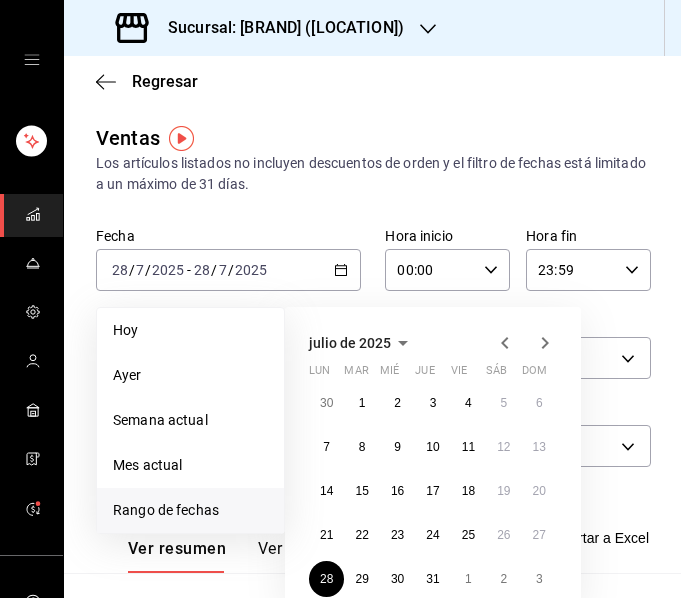 click on "30 1 2 3 4 5 6 7 8 9 10 11 12 13 14 15 16 17 18 19 20 21 22 23 24 25 26 27 28 29 30 31 1 2 3" at bounding box center [433, 491] 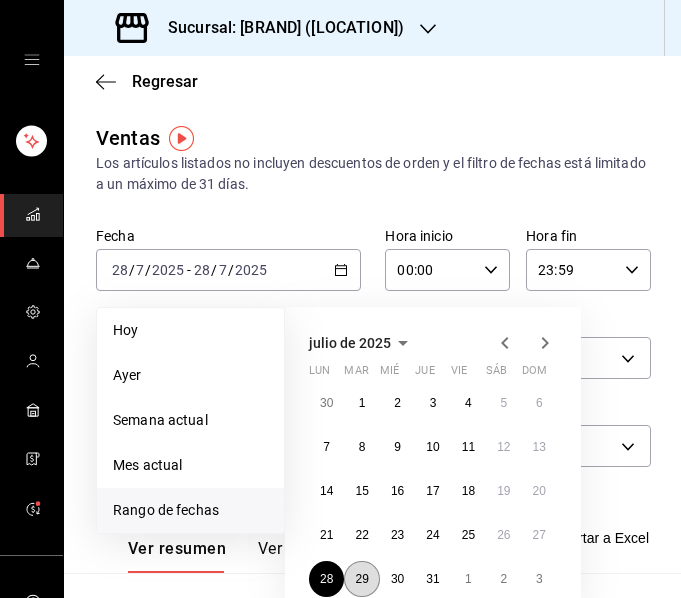 click on "29" at bounding box center [361, 579] 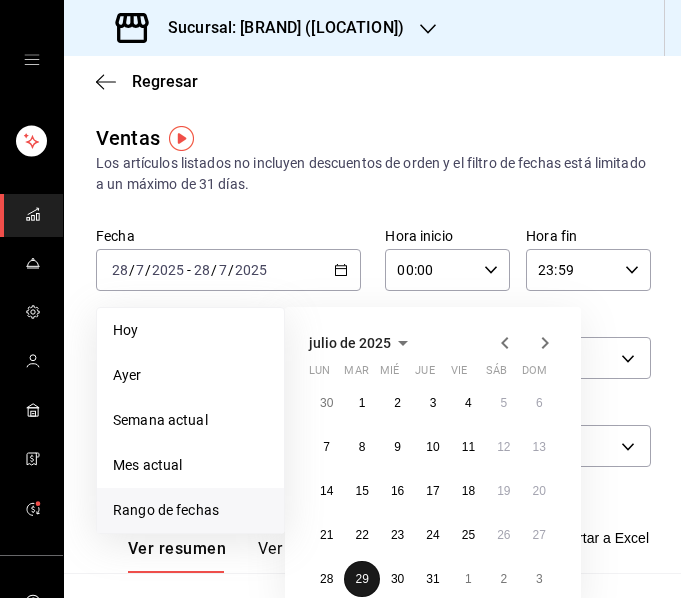 click on "29" at bounding box center [361, 579] 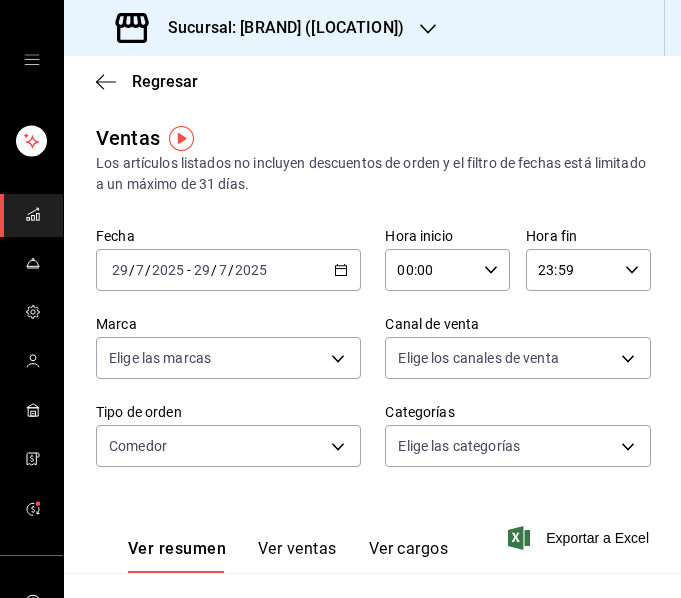 click on "Ventas Los artículos listados no incluyen descuentos de orden y el filtro de fechas está limitado a un máximo de 31 días. Fecha [DATE] [DATE] - [DATE] [DATE] Hora inicio 00:00 Hora inicio Hora fin 23:59 Hora fin Marca Elige las marcas Canal de venta Elige los canales de venta Tipo de orden Comedor [UUID] Categorías Elige las categorías Ver resumen Ver ventas Ver cargos Exportar a Excel Resumen Total artículos Da clic en la fila para ver el detalle por tipo de artículo + $4,341.00 Cargos por servicio + $0.00 Venta bruta = $4,341.00 Descuentos totales - $0.00 Certificados de regalo - $0.00 Venta total = $4,341.00 Impuestos - $598.76 Venta neta = $3,742.24" at bounding box center [372, 589] 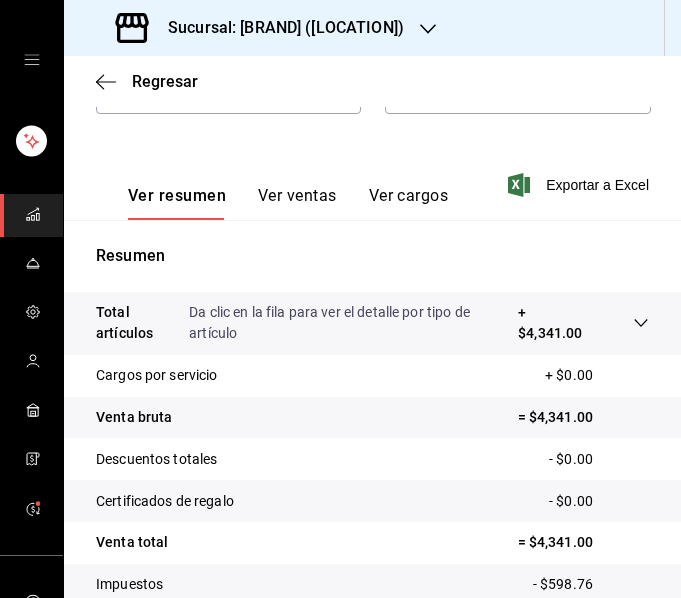 scroll, scrollTop: 443, scrollLeft: 0, axis: vertical 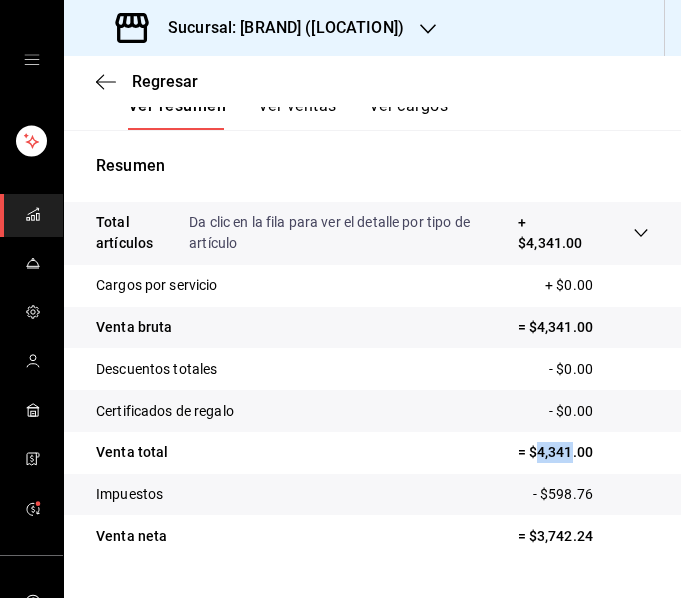 drag, startPoint x: 524, startPoint y: 449, endPoint x: 556, endPoint y: 449, distance: 32 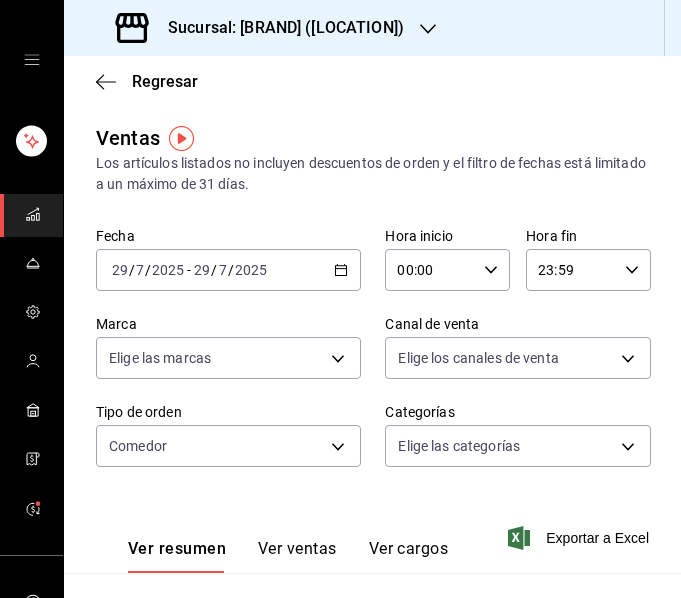 click on "2025-07-29 29 / 7 / 2025 - 2025-07-29 29 / 7 / 2025" at bounding box center (228, 270) 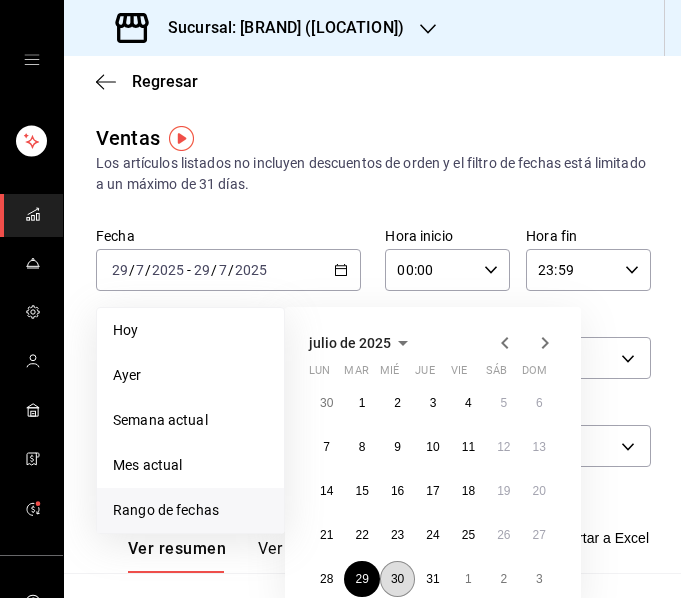 click on "30" at bounding box center [397, 579] 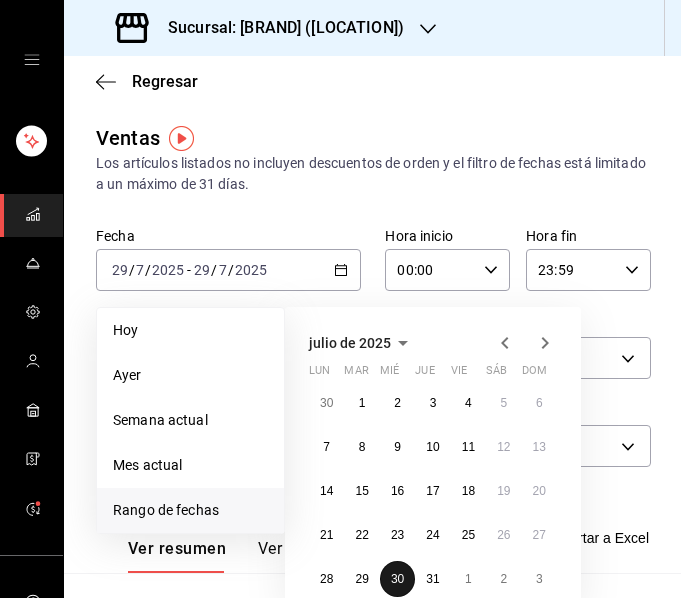 click on "30" at bounding box center [397, 579] 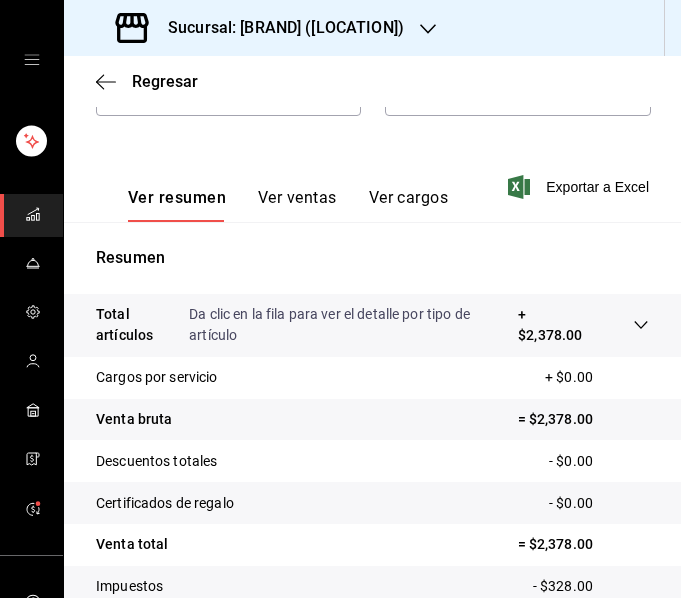 scroll, scrollTop: 490, scrollLeft: 0, axis: vertical 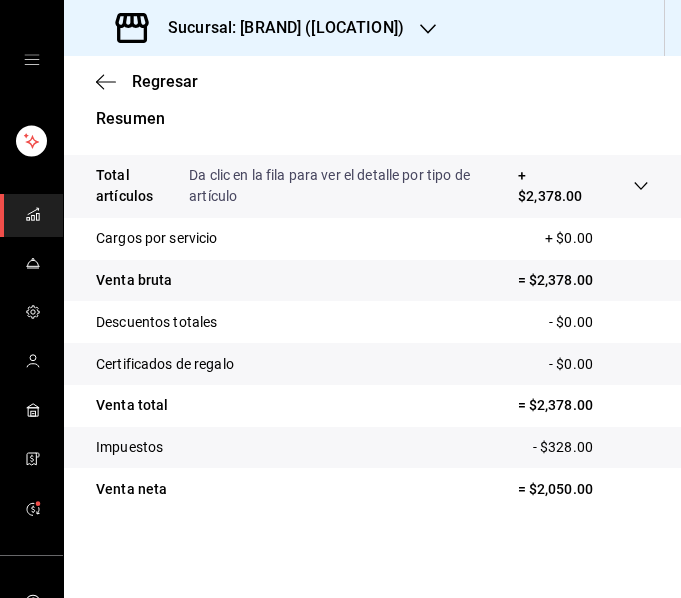 drag, startPoint x: 520, startPoint y: 402, endPoint x: 553, endPoint y: 409, distance: 33.734257 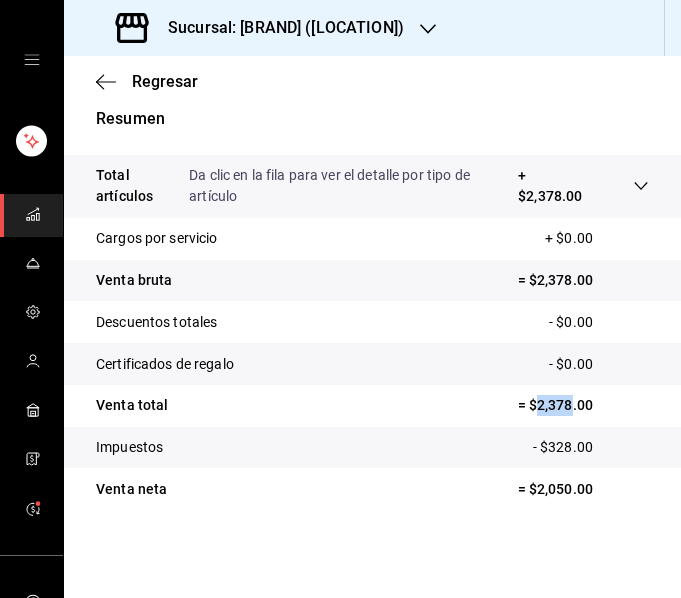 copy on "2,378" 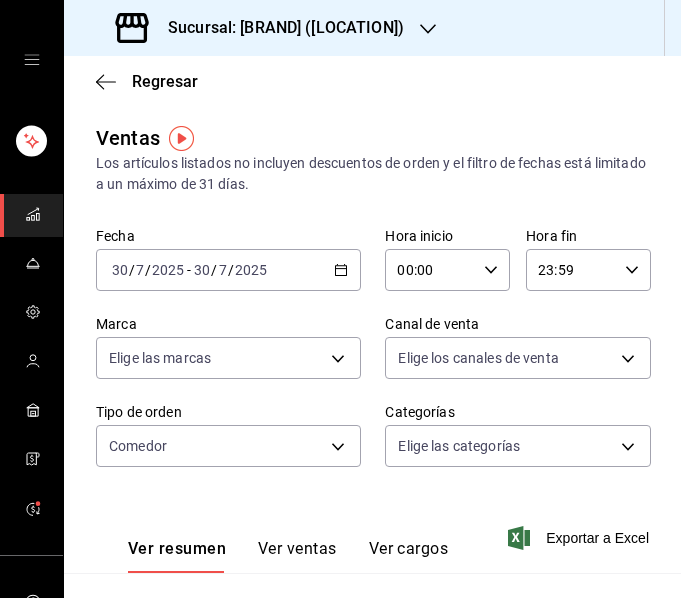 click on "2025-07-30 30 / 7 / 2025 - 2025-07-30 30 / 7 / 2025" at bounding box center (228, 270) 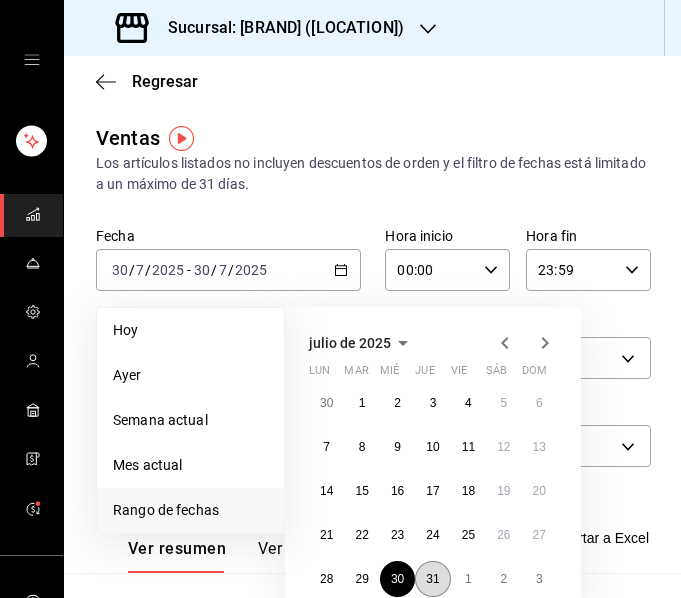 click on "31" at bounding box center [432, 579] 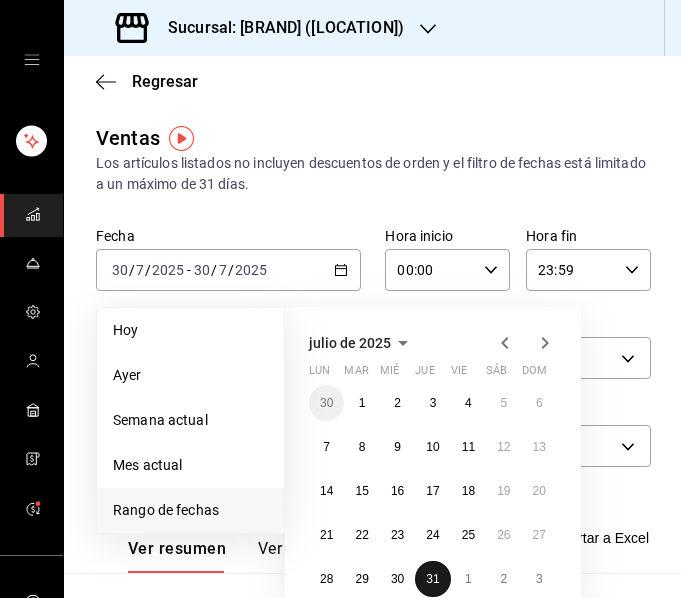 click on "31" at bounding box center [432, 579] 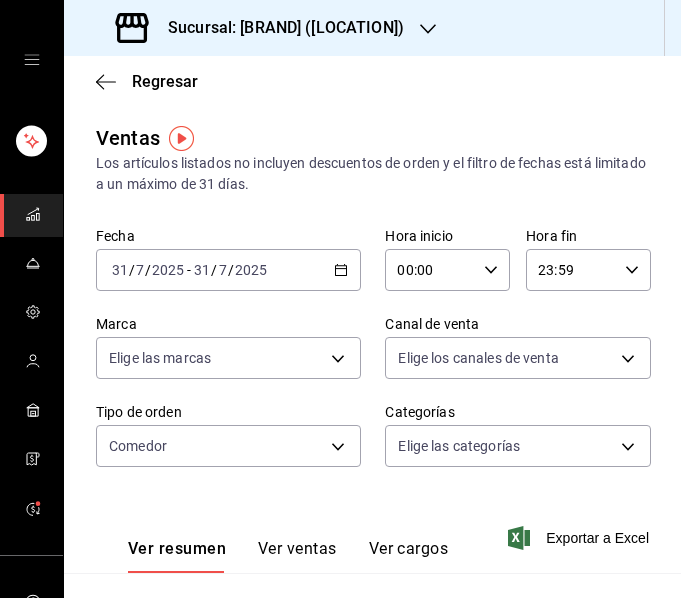 scroll, scrollTop: 490, scrollLeft: 0, axis: vertical 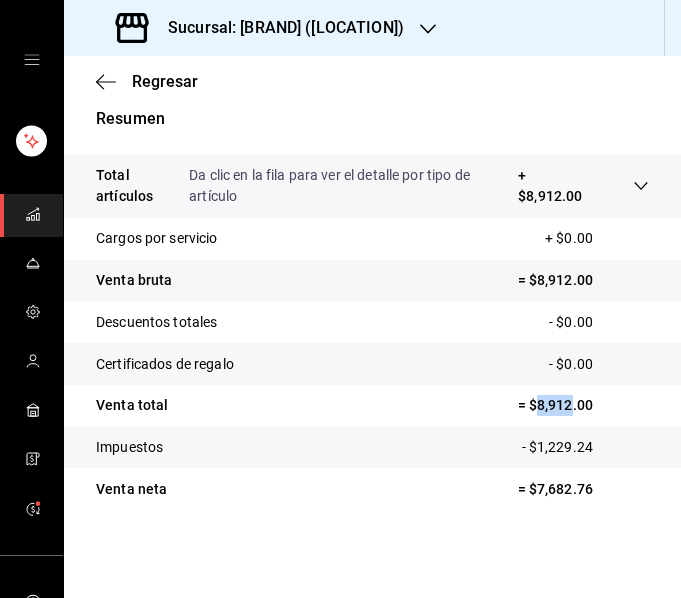 drag, startPoint x: 525, startPoint y: 398, endPoint x: 559, endPoint y: 412, distance: 36.769554 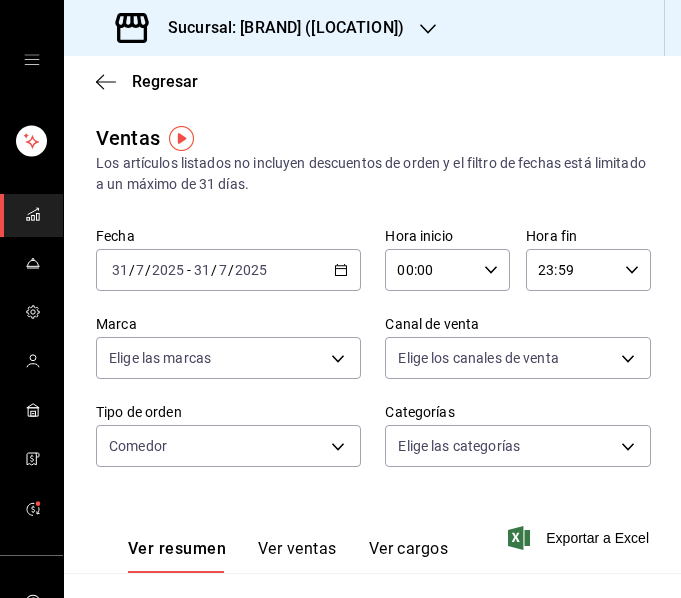 click on "2025-07-31 31 / 7 / 2025 - 2025-07-31 31 / 7 / 2025" at bounding box center (228, 270) 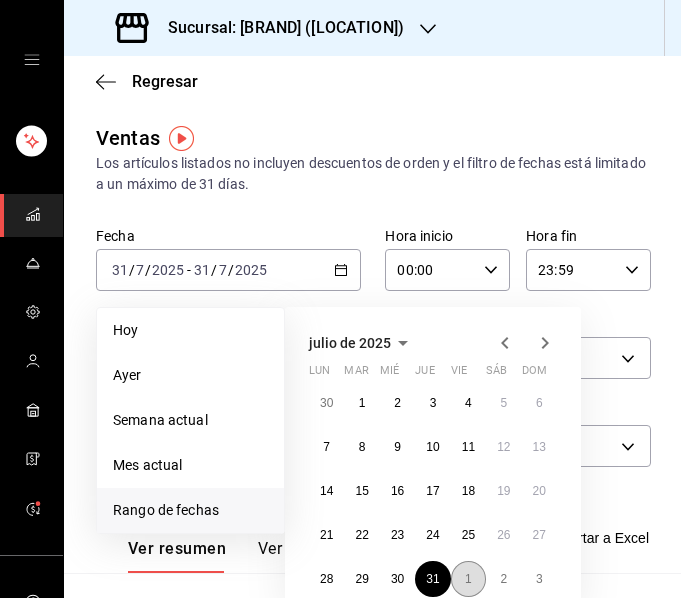 click on "1" at bounding box center [468, 579] 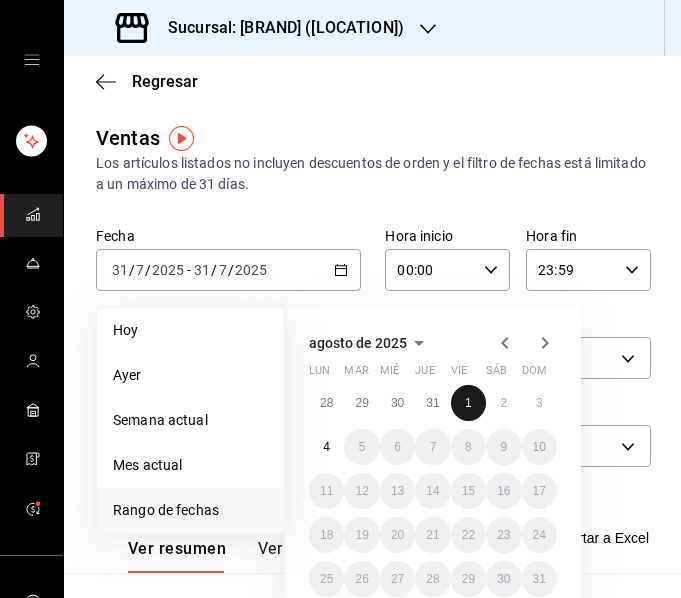 click on "1" at bounding box center [468, 403] 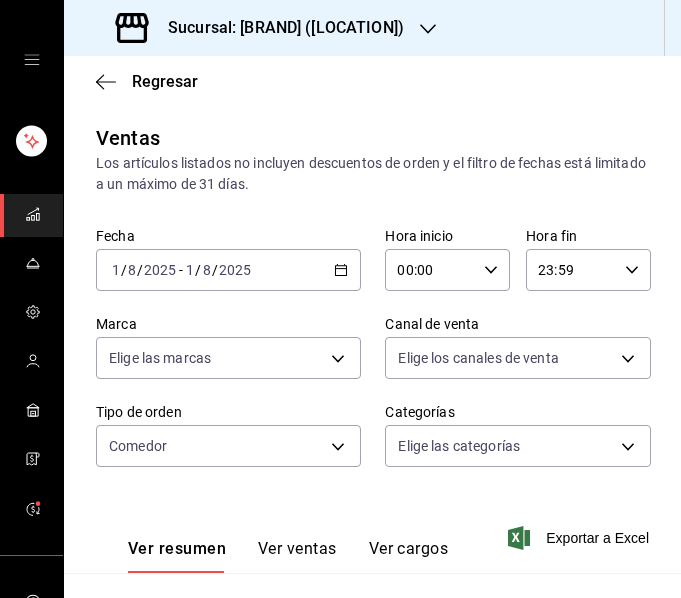 scroll, scrollTop: 490, scrollLeft: 0, axis: vertical 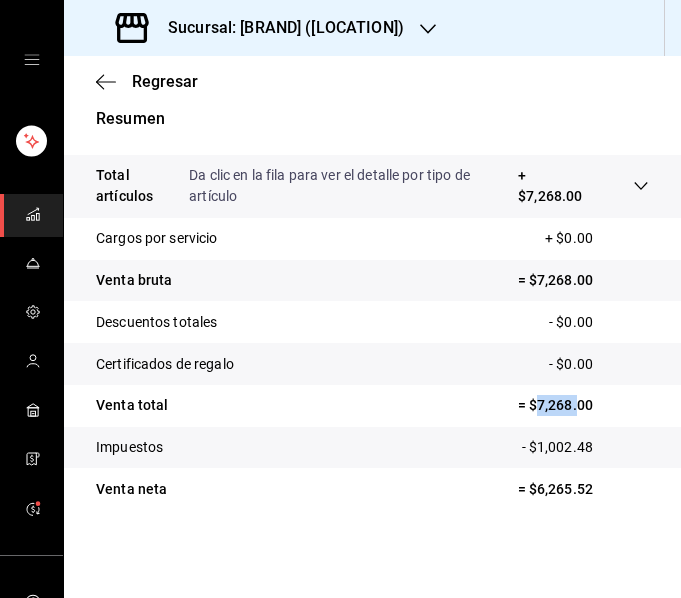 drag, startPoint x: 521, startPoint y: 409, endPoint x: 563, endPoint y: 411, distance: 42.047592 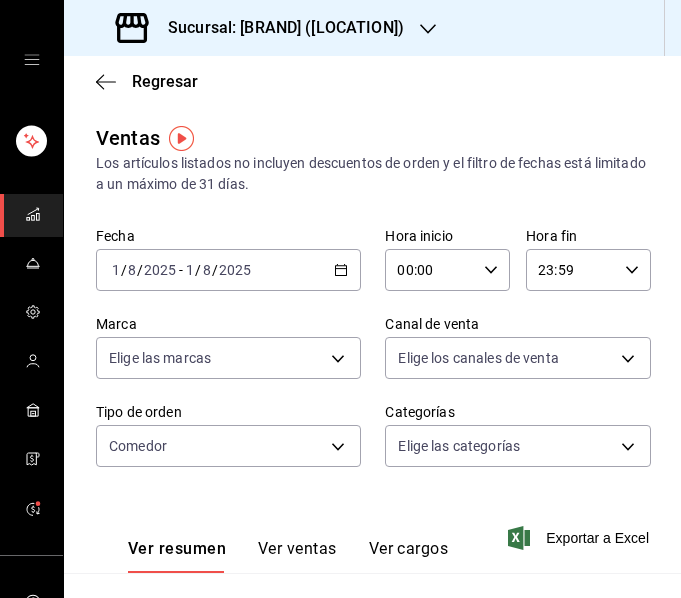 click 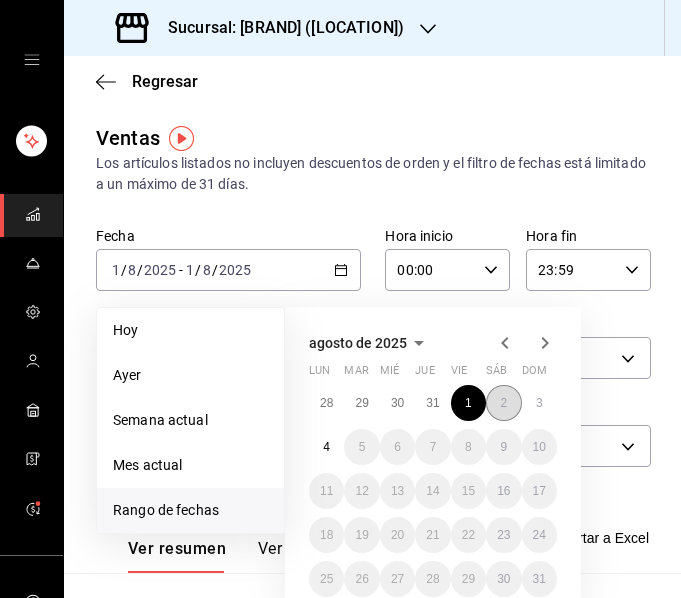 click on "2" at bounding box center [503, 403] 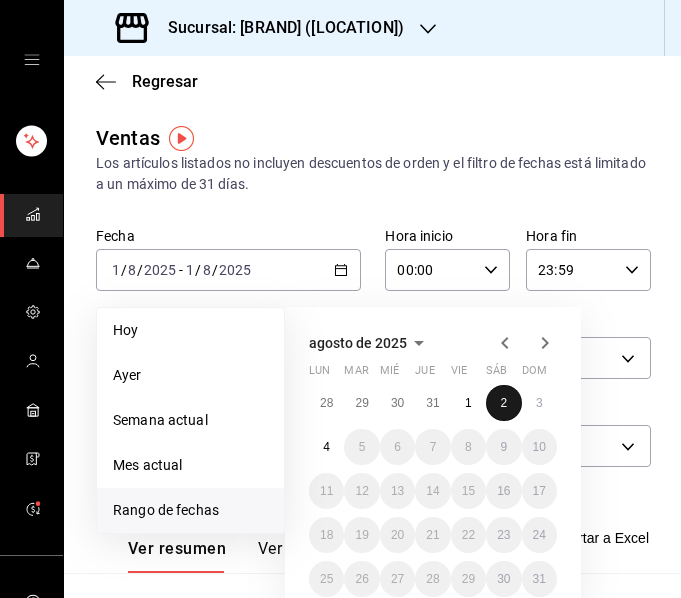 click on "2" at bounding box center (503, 403) 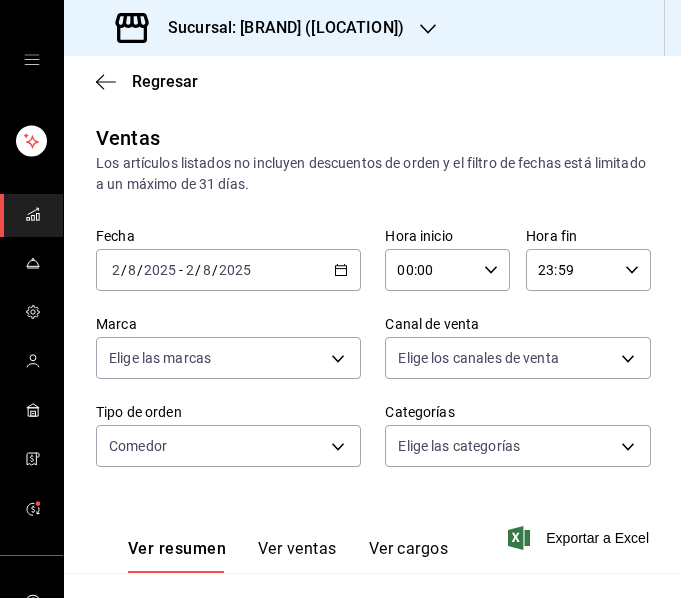 scroll, scrollTop: 490, scrollLeft: 0, axis: vertical 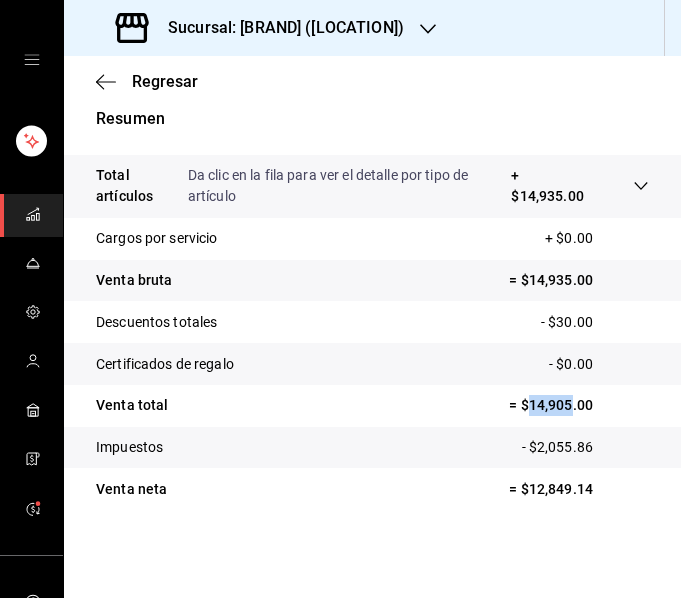 drag, startPoint x: 512, startPoint y: 404, endPoint x: 555, endPoint y: 405, distance: 43.011627 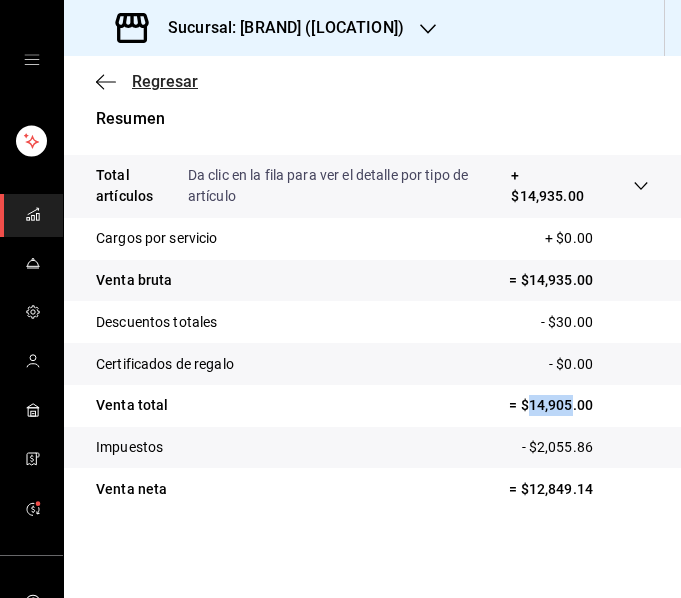 click 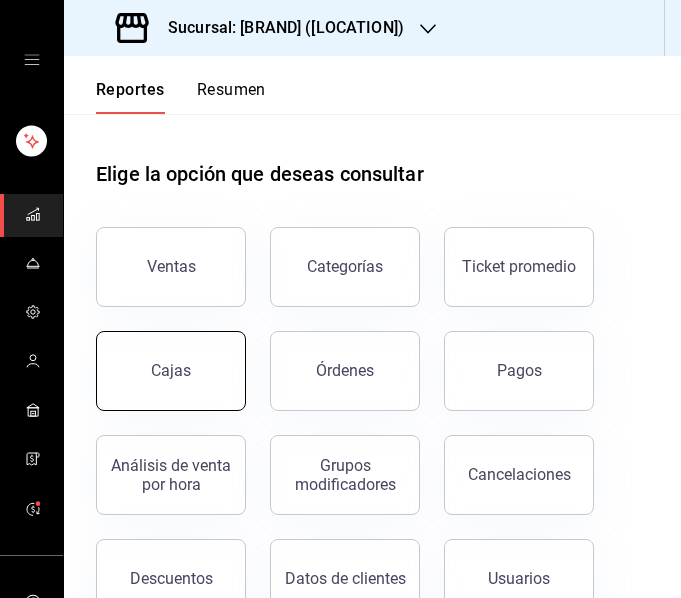 click on "Cajas" at bounding box center [171, 371] 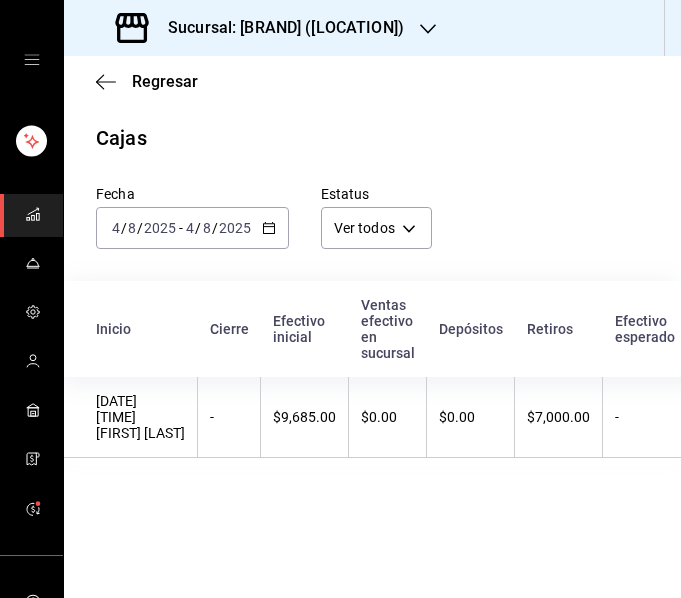 click 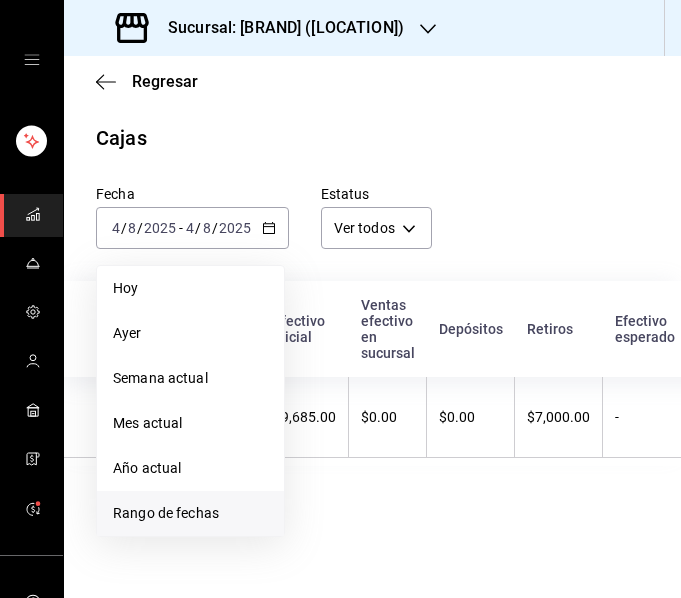 click on "Rango de fechas" at bounding box center (190, 513) 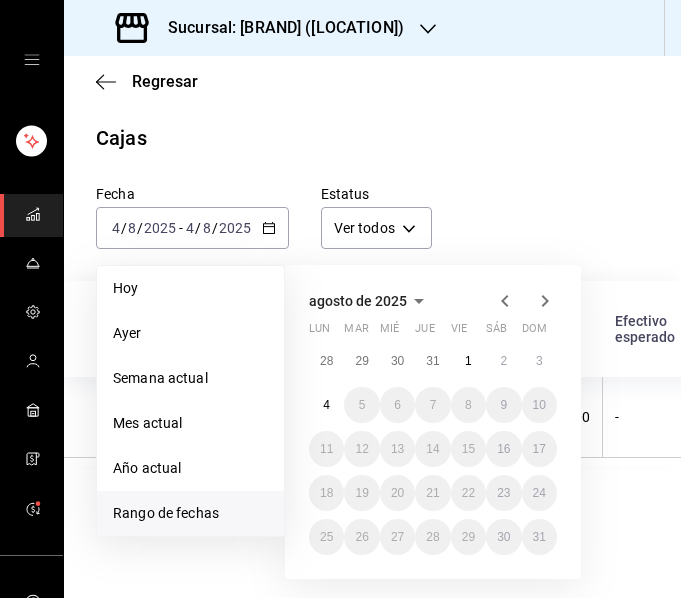 click 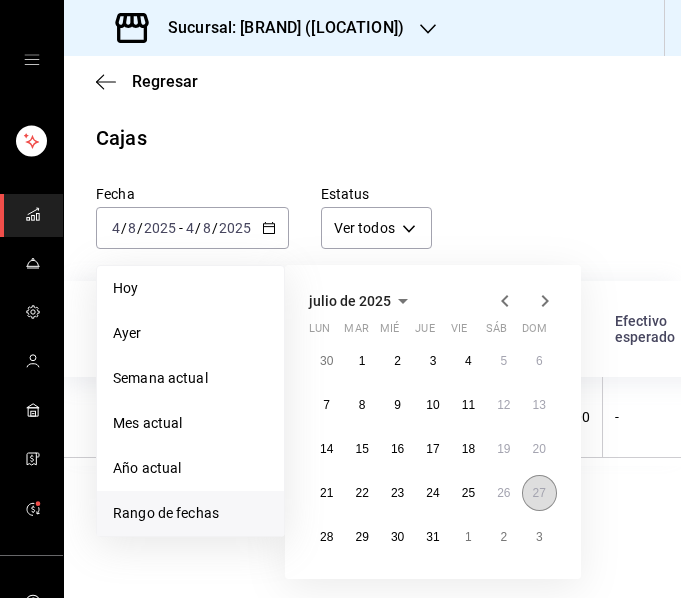 click on "27" at bounding box center (539, 493) 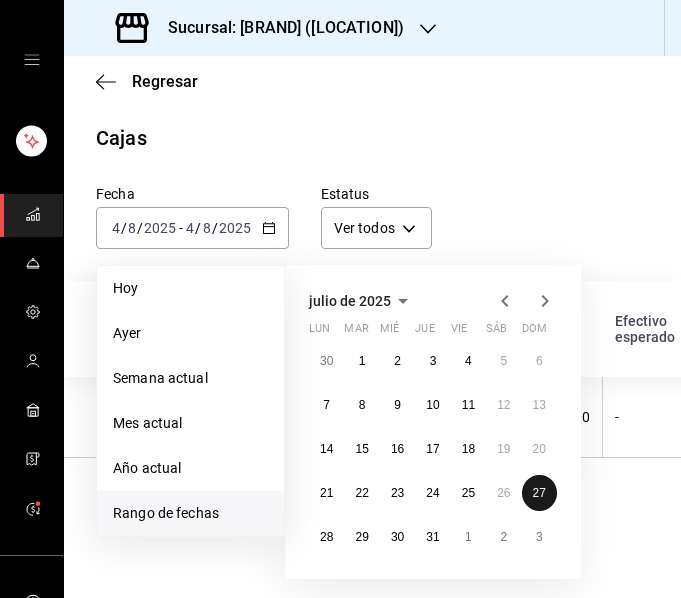 click on "27" at bounding box center (539, 493) 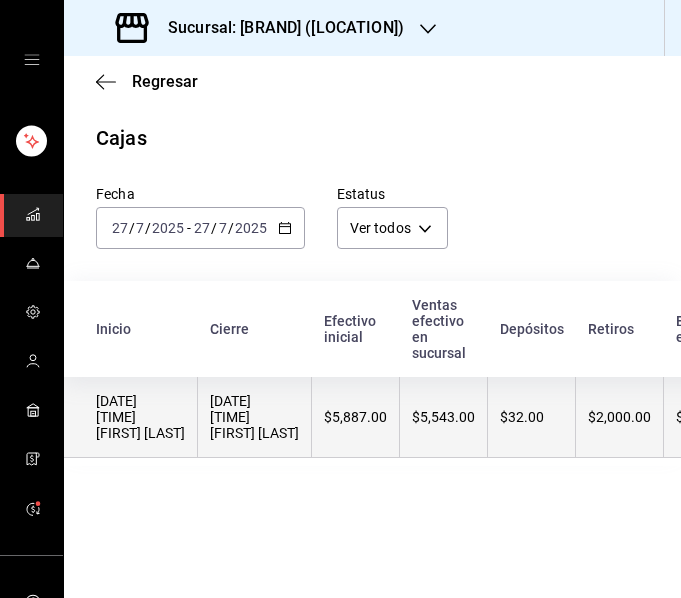 click on "[DATE]
[TIME]
[FIRST] [LAST]" at bounding box center (254, 417) 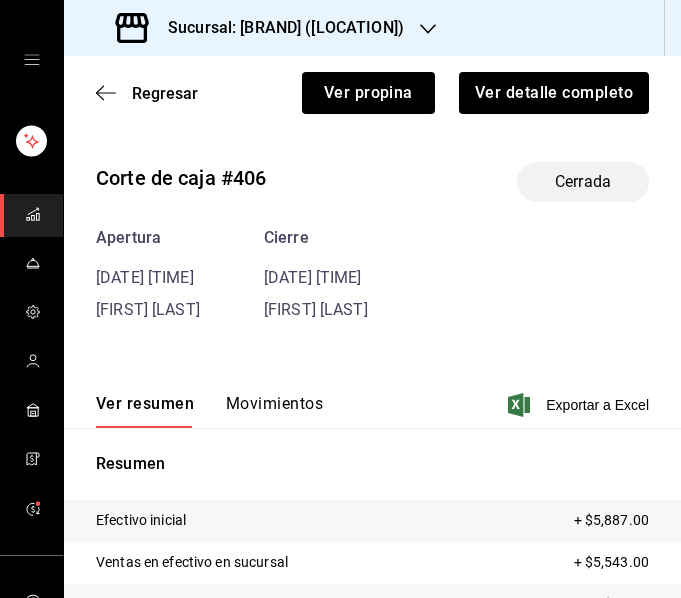 click on "Movimientos" at bounding box center (274, 411) 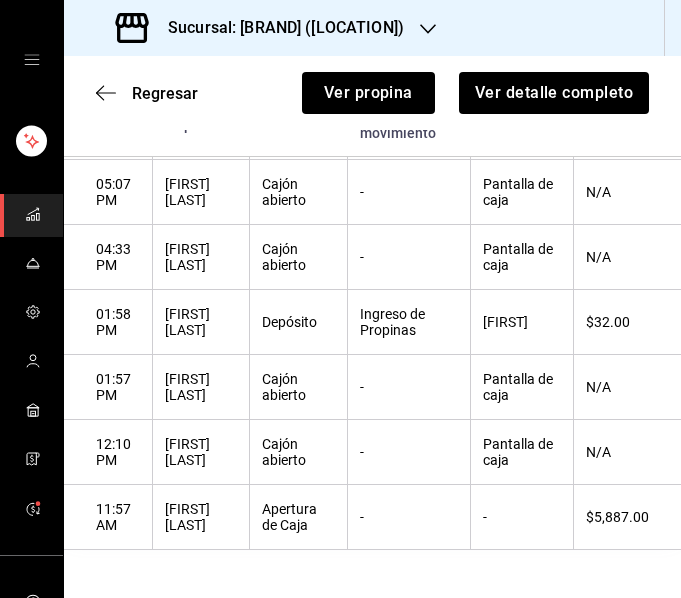 scroll, scrollTop: 785, scrollLeft: 0, axis: vertical 